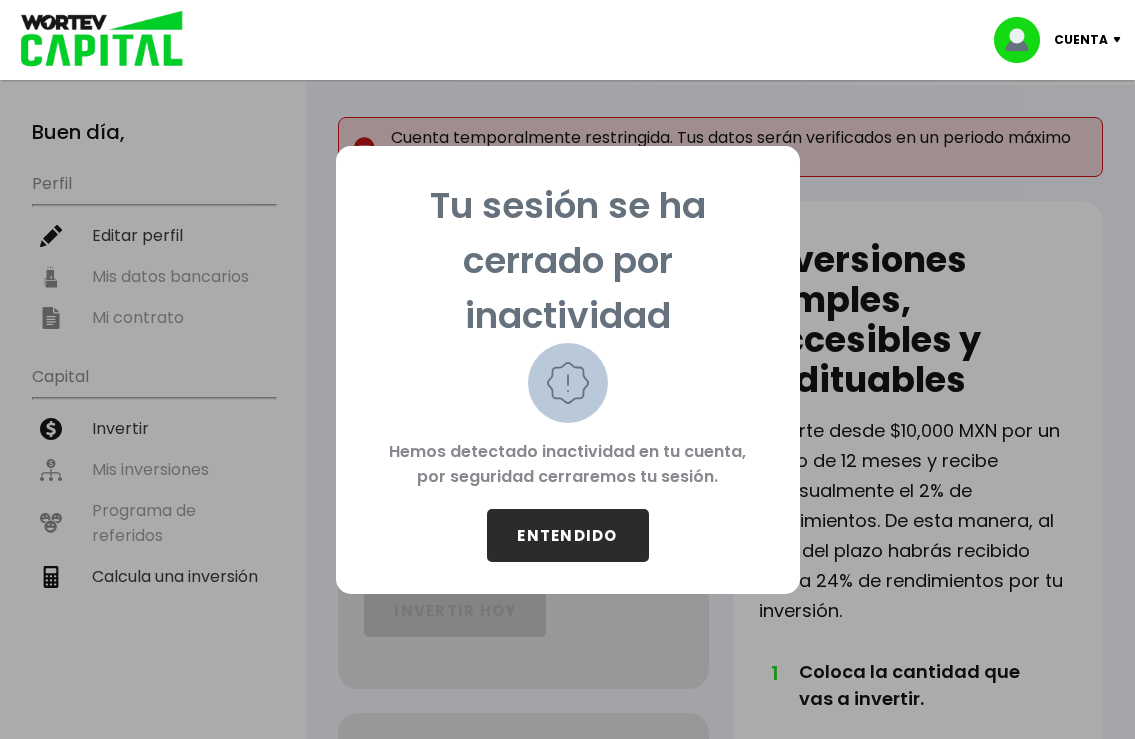 scroll, scrollTop: 0, scrollLeft: 0, axis: both 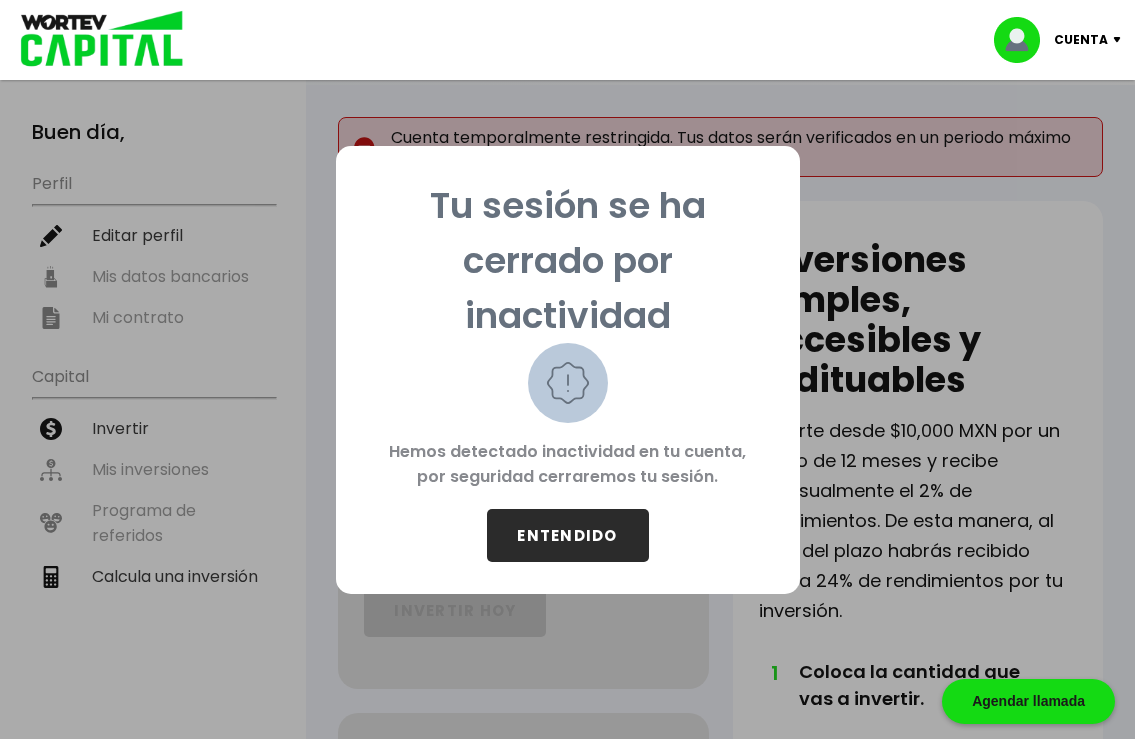 click on "ENTENDIDO" at bounding box center [568, 535] 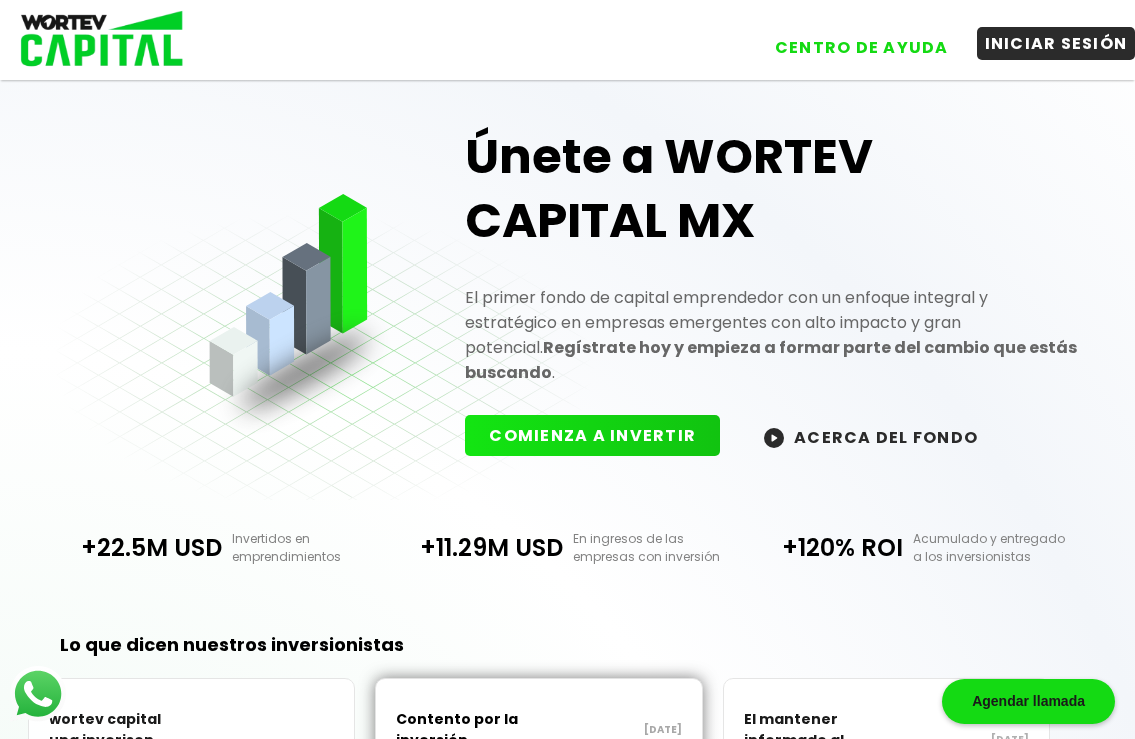 click on "INICIAR SESIÓN" at bounding box center (1056, 43) 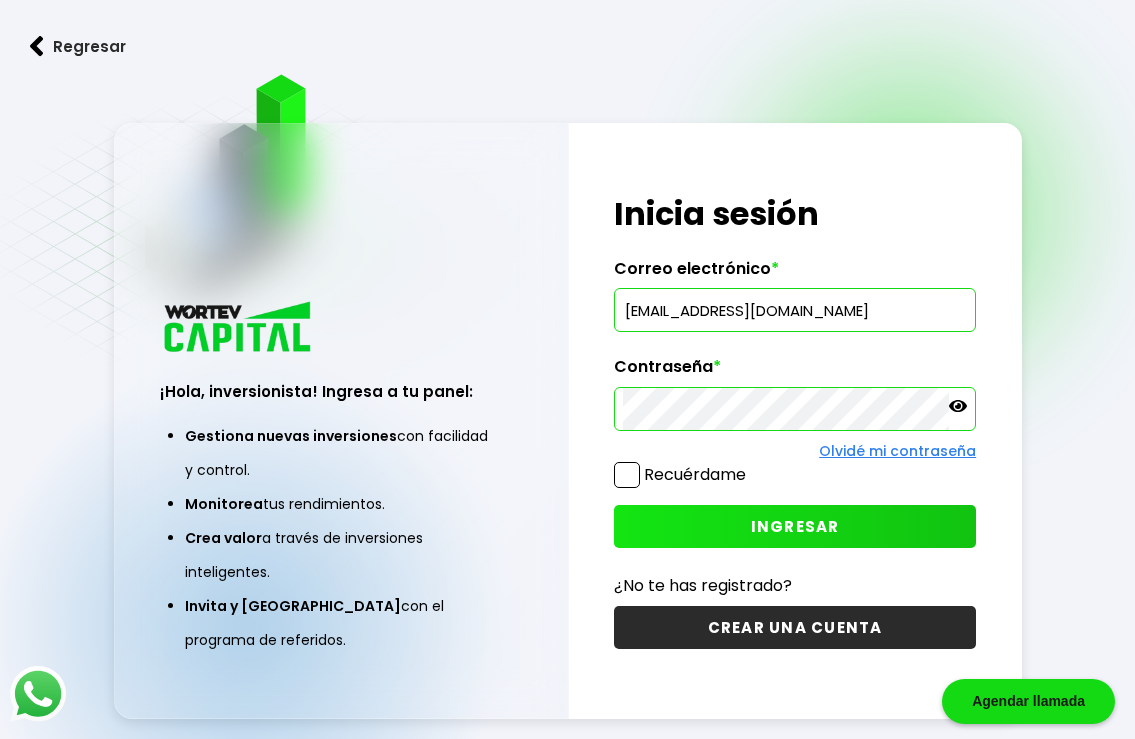 click 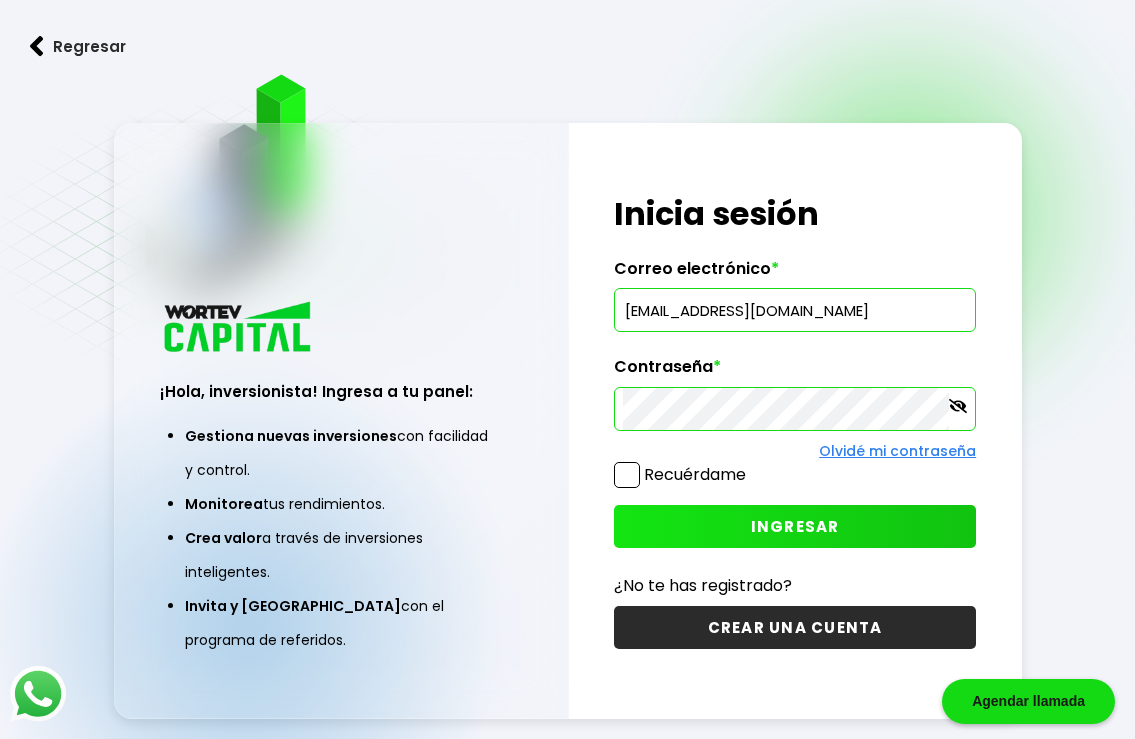 click 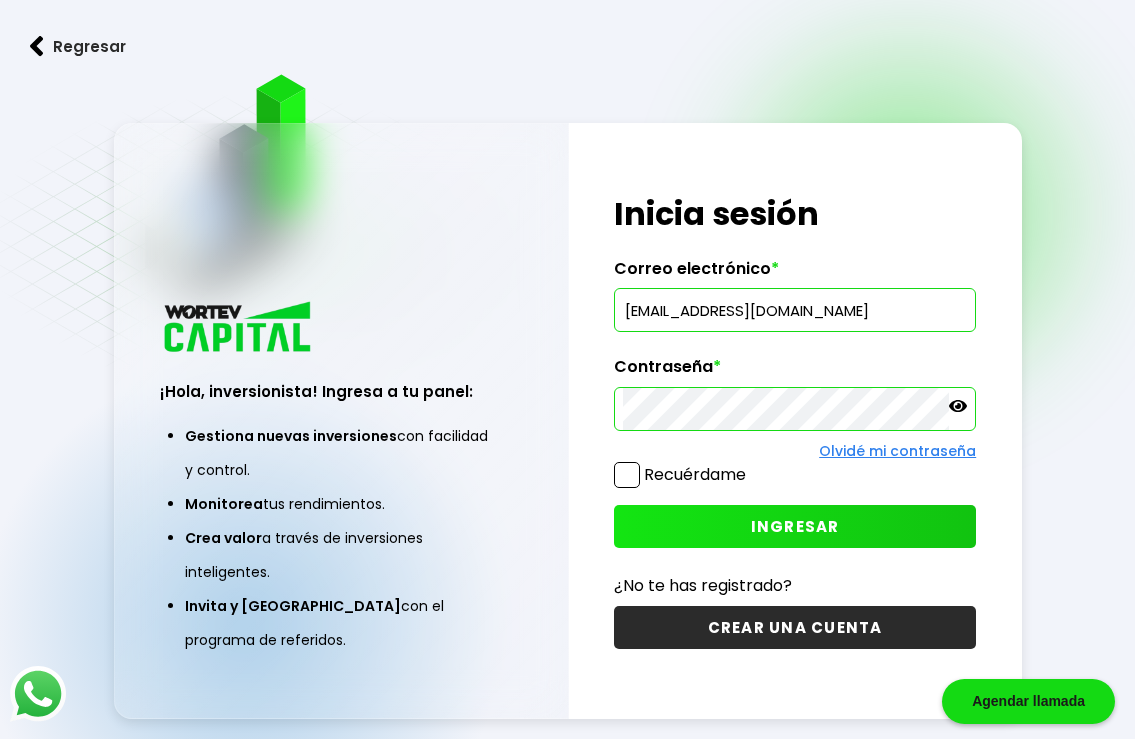 click at bounding box center [627, 475] 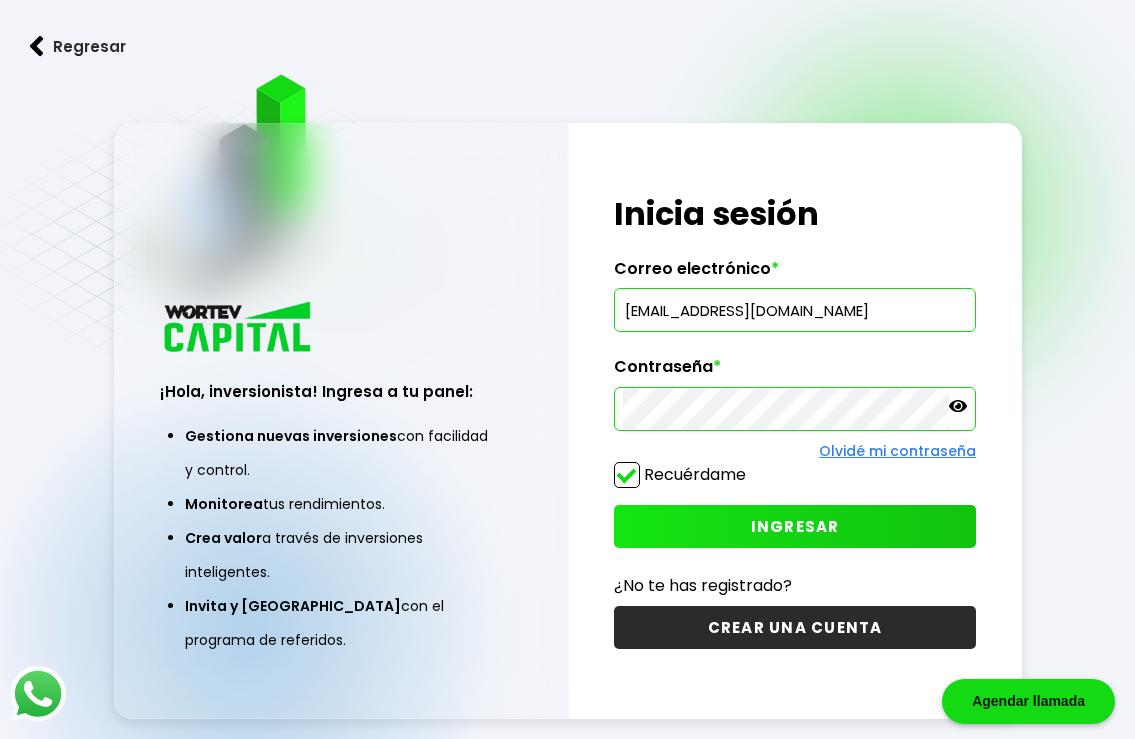 click on "INGRESAR" at bounding box center [795, 526] 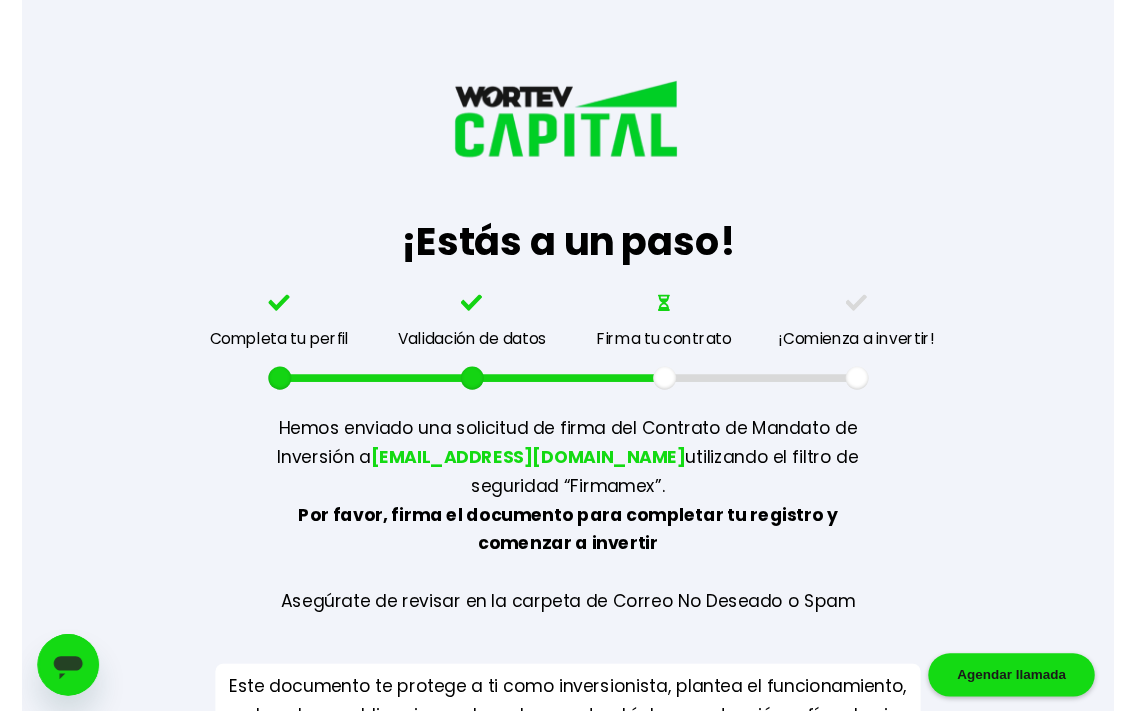 scroll, scrollTop: 94, scrollLeft: 0, axis: vertical 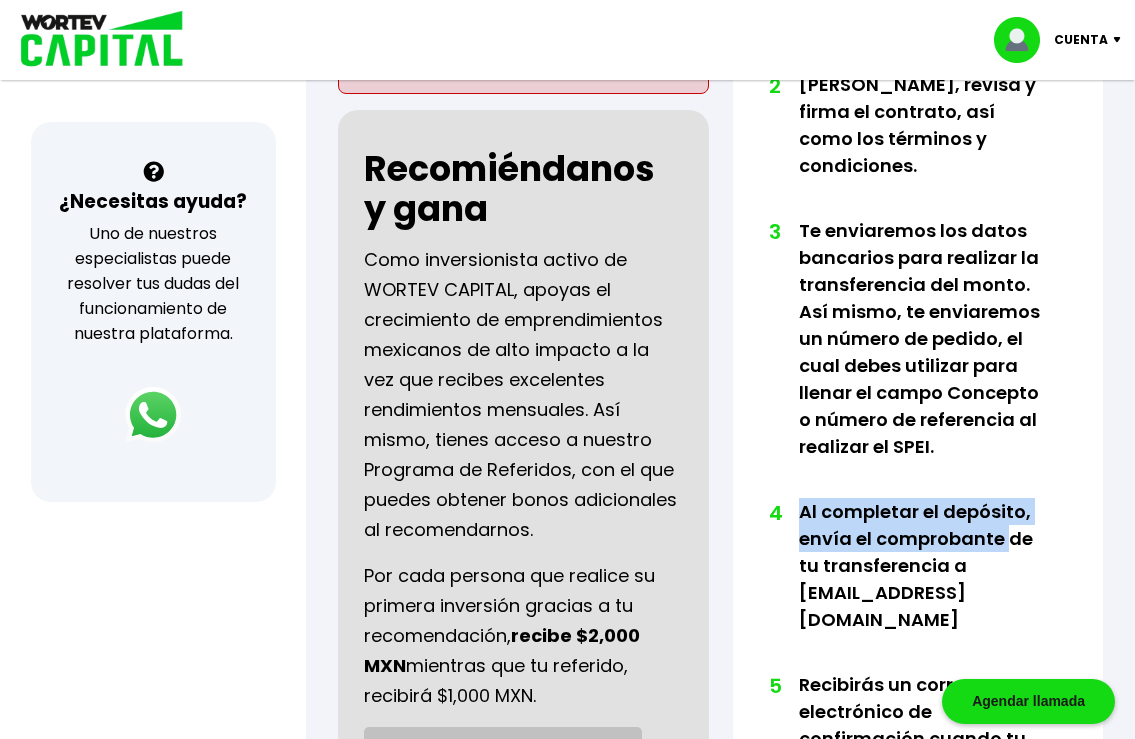 drag, startPoint x: 799, startPoint y: 481, endPoint x: 1007, endPoint y: 503, distance: 209.16023 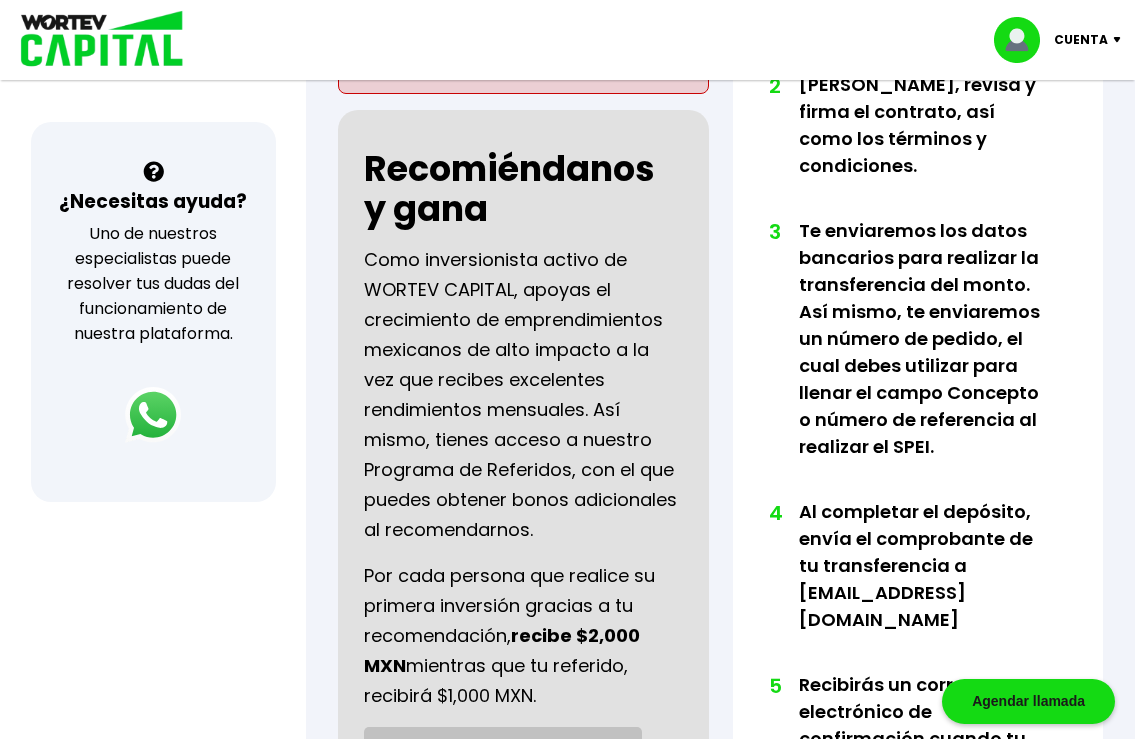 click on "Inversiones simples, accesibles y redituables Invierte desde $10,000 MXN por un plazo de 12 meses y recibe mensualmente el 2% de rendimientos. De esta manera, al final del plazo habrás recibido hasta 24% de rendimientos por tu inversión. 1   Coloca la cantidad que vas a invertir. 2   [PERSON_NAME], revisa y firma el contrato, así como los términos y condiciones. 3   Te enviaremos los datos bancarios para realizar la transferencia del monto. Así mismo, te enviaremos un número de pedido, el cual debes utilizar para llenar el campo Concepto o número de referencia al realizar el SPEI. 4   Al completar el depósito, envía el comprobante de tu transferencia a [EMAIL_ADDRESS][DOMAIN_NAME] 5   Recibirás un correo electrónico de confirmación cuando tu depósito sea validado por el banco." at bounding box center (918, 217) 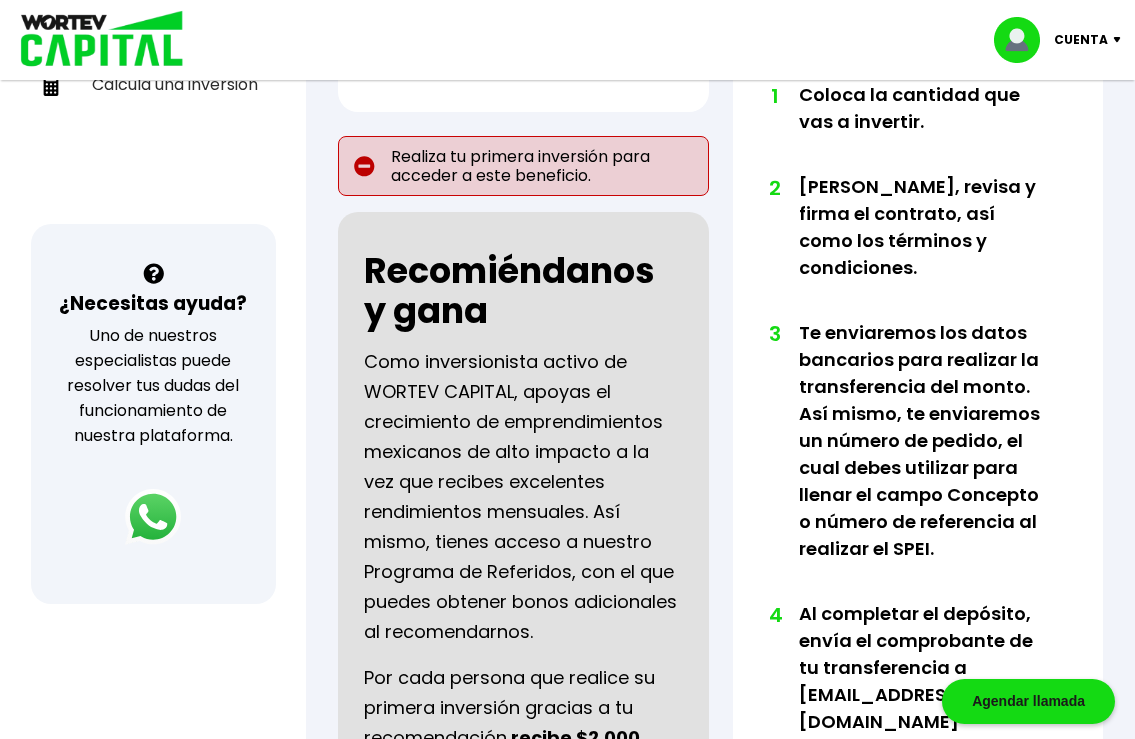 scroll, scrollTop: 619, scrollLeft: 0, axis: vertical 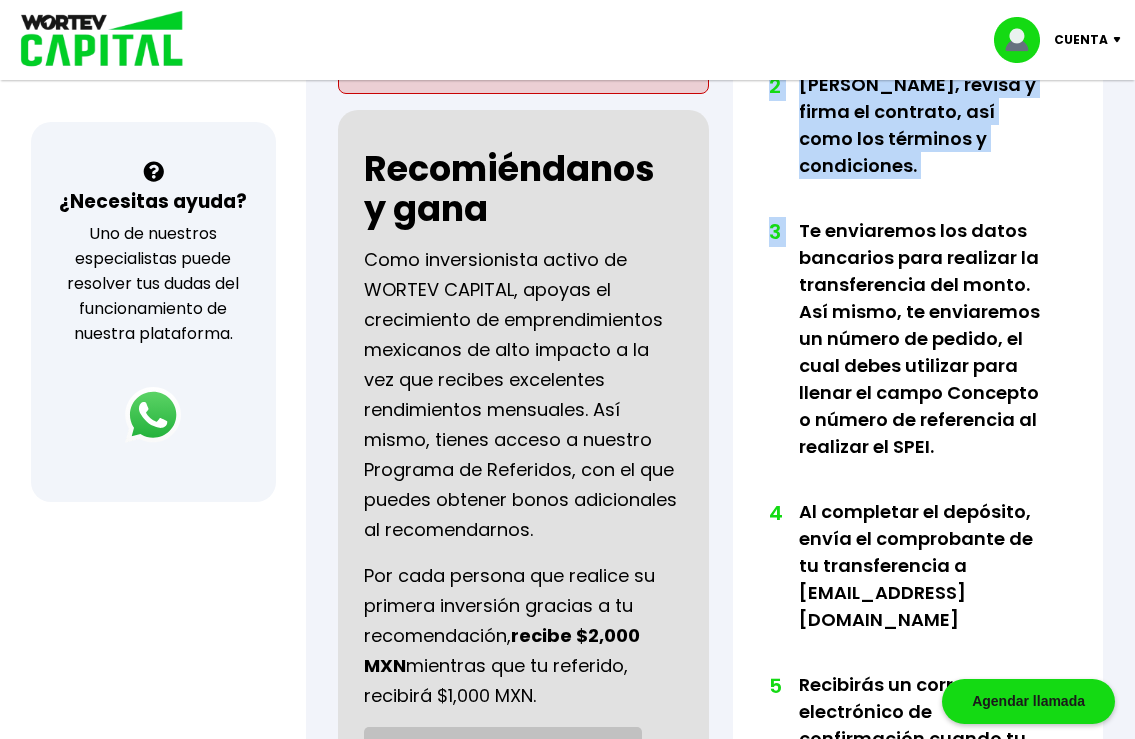 drag, startPoint x: 801, startPoint y: 215, endPoint x: 1045, endPoint y: 351, distance: 279.34207 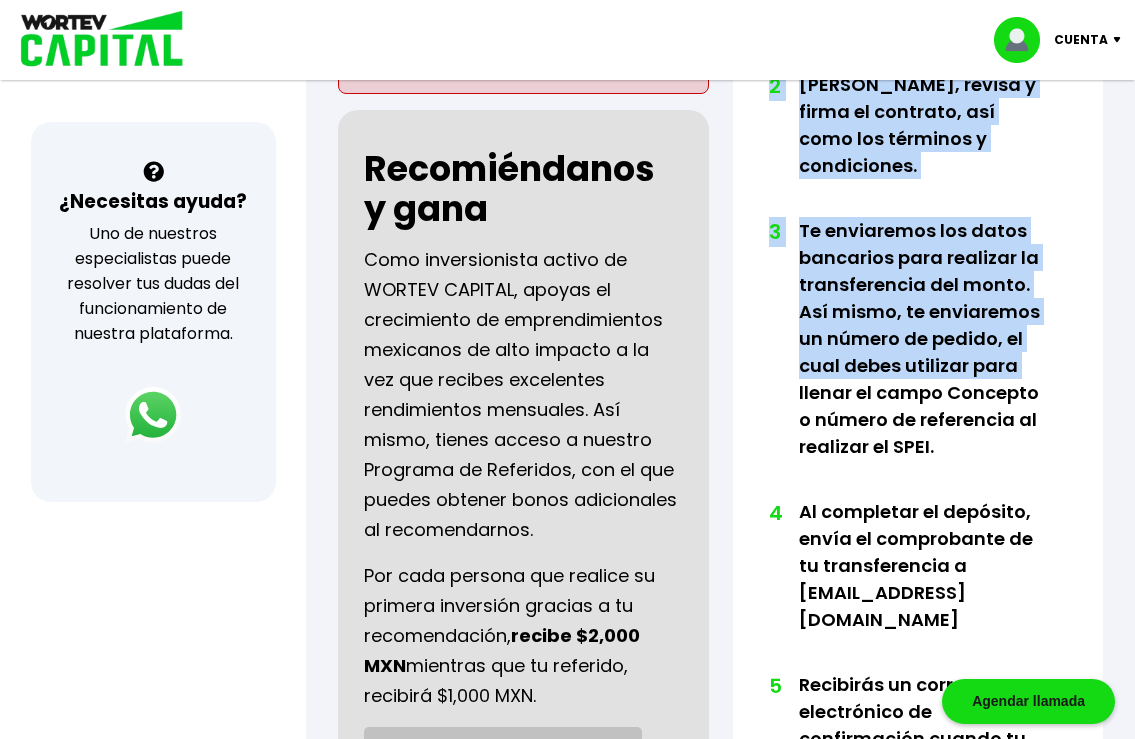click on "Inversiones simples, accesibles y redituables Invierte desde $10,000 MXN por un plazo de 12 meses y recibe mensualmente el 2% de rendimientos. De esta manera, al final del plazo habrás recibido hasta 24% de rendimientos por tu inversión. 1   Coloca la cantidad que vas a invertir. 2   [PERSON_NAME], revisa y firma el contrato, así como los términos y condiciones. 3   Te enviaremos los datos bancarios para realizar la transferencia del monto. Así mismo, te enviaremos un número de pedido, el cual debes utilizar para llenar el campo Concepto o número de referencia al realizar el SPEI. 4   Al completar el depósito, envía el comprobante de tu transferencia a [EMAIL_ADDRESS][DOMAIN_NAME] 5   Recibirás un correo electrónico de confirmación cuando tu depósito sea validado por el banco." at bounding box center (918, 217) 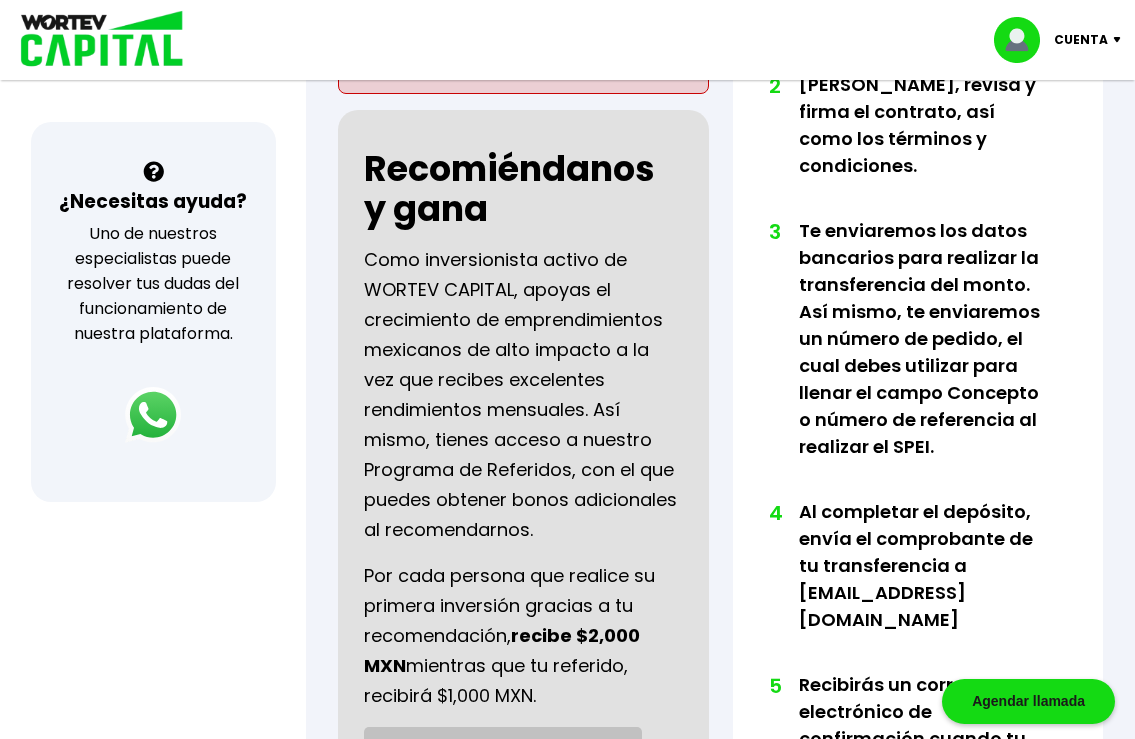 click on "Inversiones simples, accesibles y redituables Invierte desde $10,000 MXN por un plazo de 12 meses y recibe mensualmente el 2% de rendimientos. De esta manera, al final del plazo habrás recibido hasta 24% de rendimientos por tu inversión. 1   Coloca la cantidad que vas a invertir. 2   [PERSON_NAME], revisa y firma el contrato, así como los términos y condiciones. 3   Te enviaremos los datos bancarios para realizar la transferencia del monto. Así mismo, te enviaremos un número de pedido, el cual debes utilizar para llenar el campo Concepto o número de referencia al realizar el SPEI. 4   Al completar el depósito, envía el comprobante de tu transferencia a [EMAIL_ADDRESS][DOMAIN_NAME] 5   Recibirás un correo electrónico de confirmación cuando tu depósito sea validado por el banco." at bounding box center (918, 217) 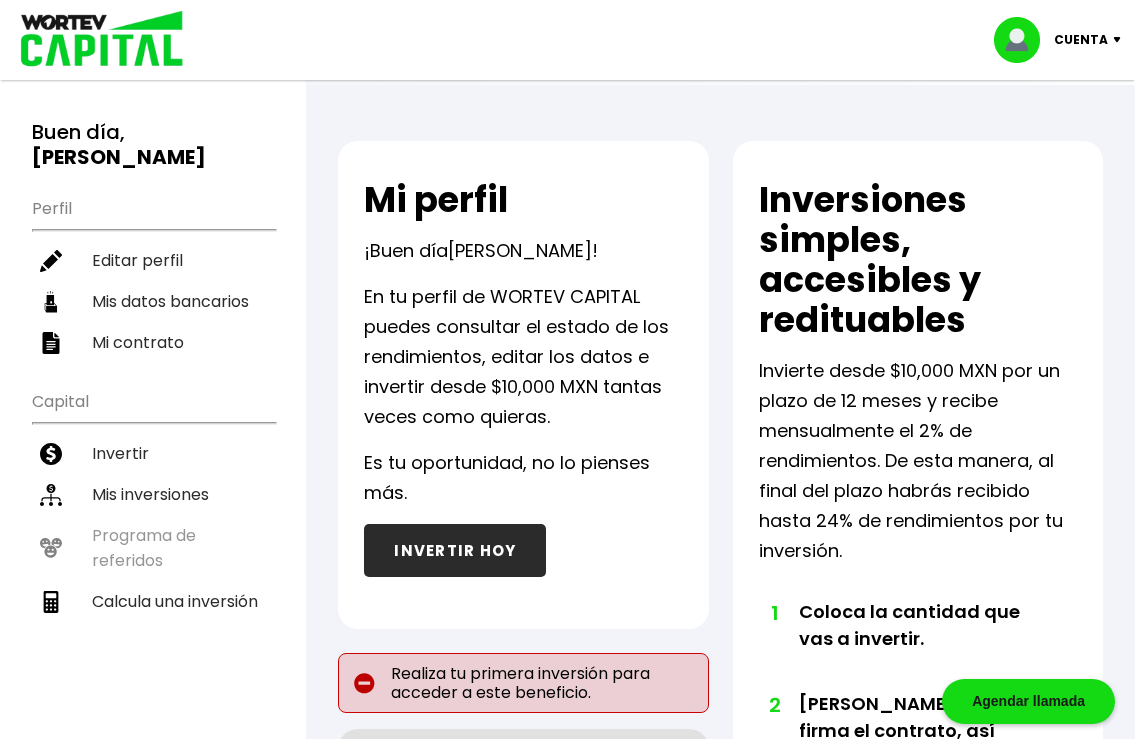 scroll, scrollTop: 204, scrollLeft: 0, axis: vertical 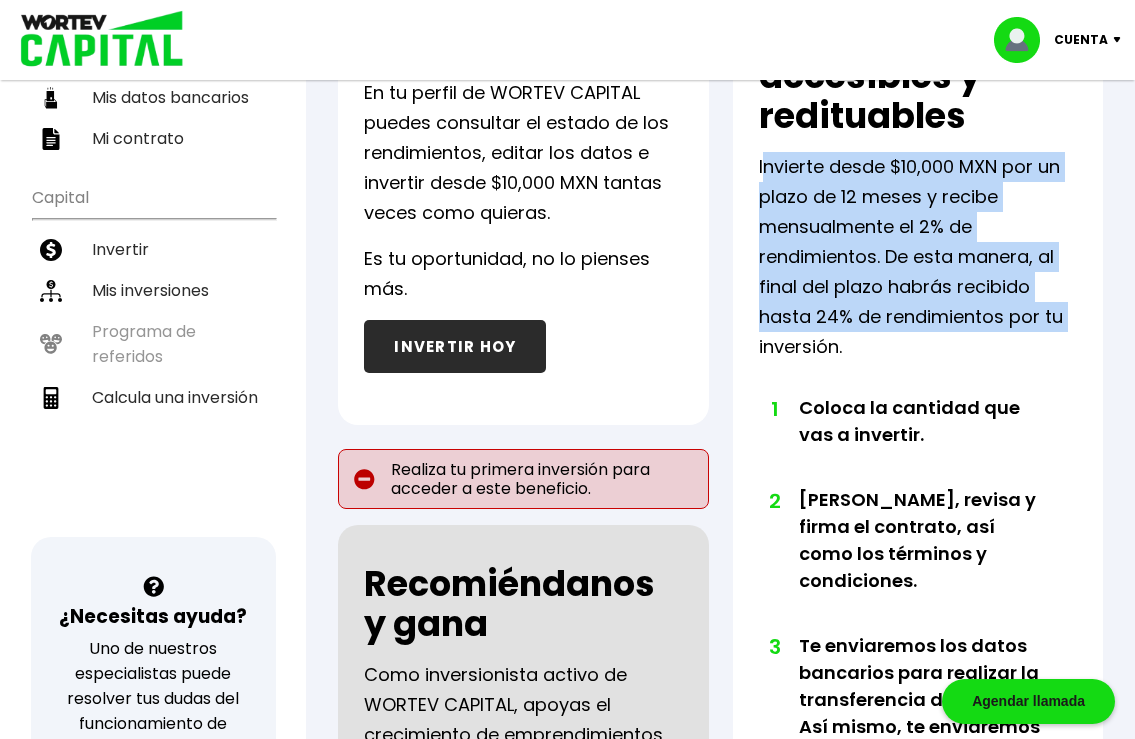 drag, startPoint x: 809, startPoint y: 177, endPoint x: 1076, endPoint y: 305, distance: 296.09628 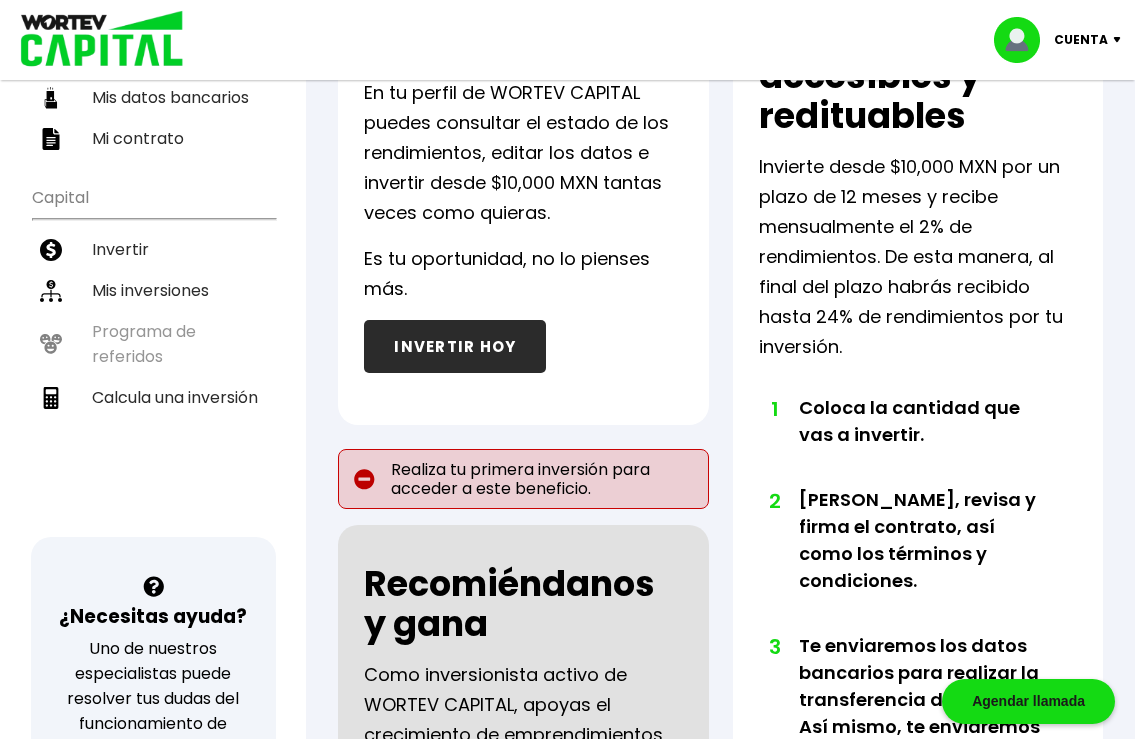 click on "Invierte desde $10,000 MXN por un plazo de 12 meses y recibe mensualmente el 2% de rendimientos. De esta manera, al final del plazo habrás recibido hasta 24% de rendimientos por tu inversión." at bounding box center [918, 257] 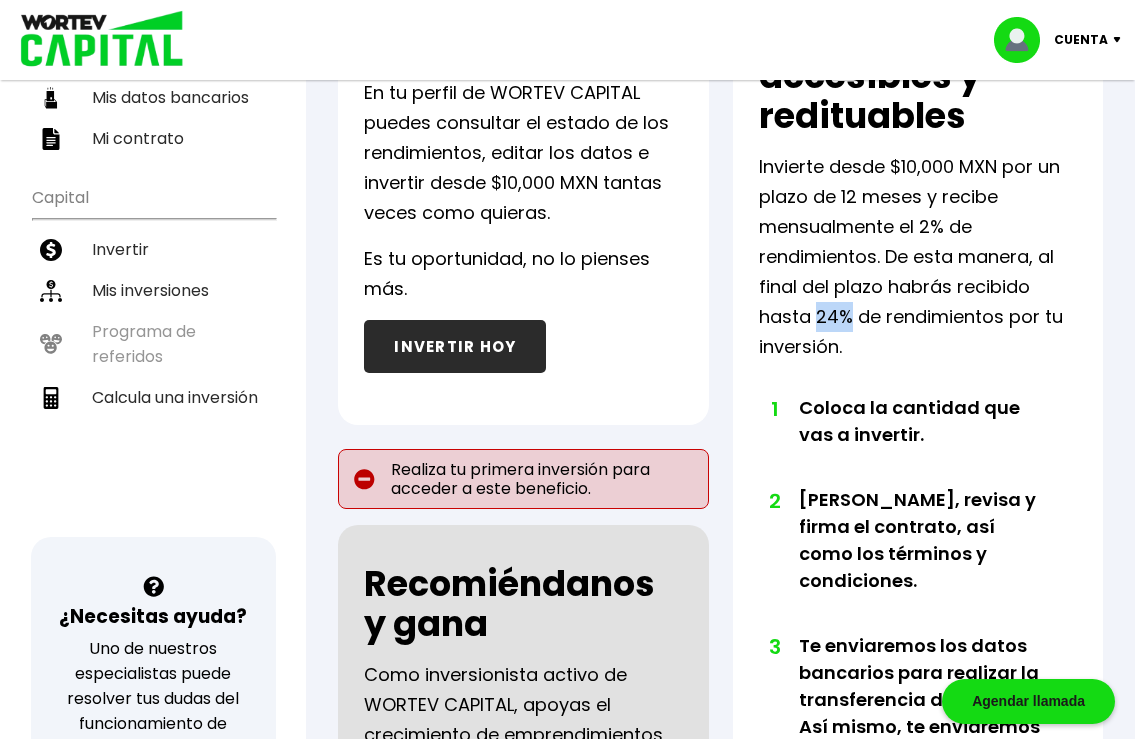 drag, startPoint x: 821, startPoint y: 318, endPoint x: 846, endPoint y: 315, distance: 25.179358 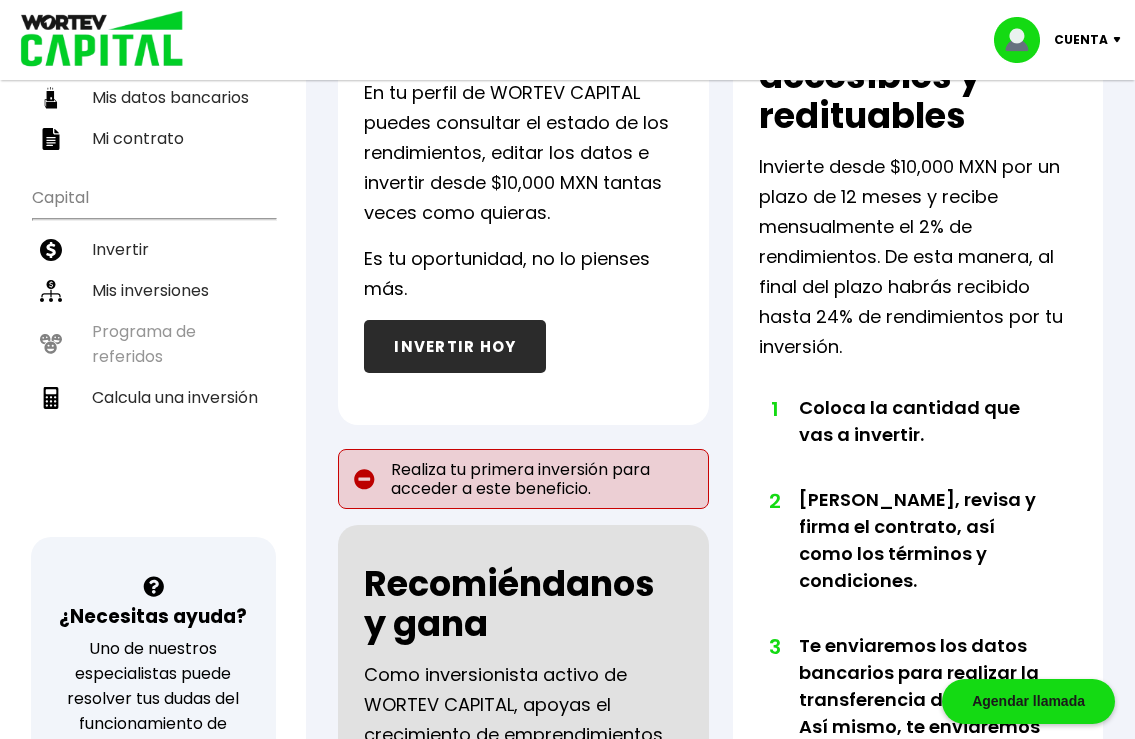 click on "Invierte desde $10,000 MXN por un plazo de 12 meses y recibe mensualmente el 2% de rendimientos. De esta manera, al final del plazo habrás recibido hasta 24% de rendimientos por tu inversión." at bounding box center [918, 257] 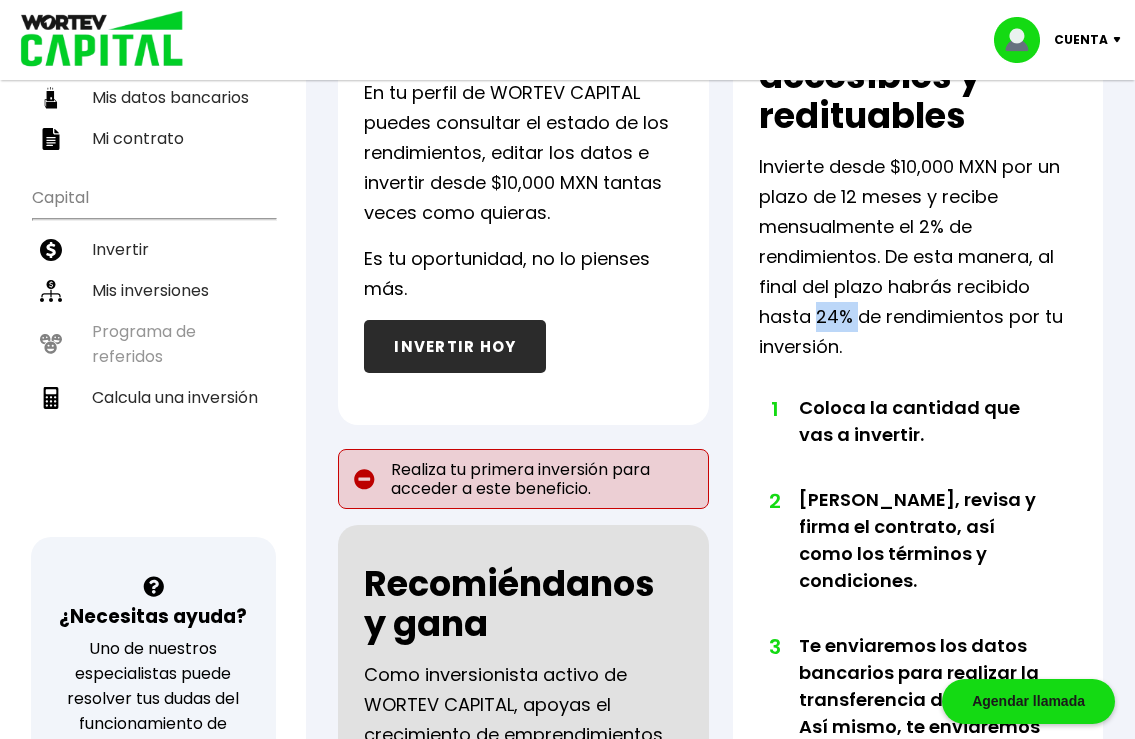 drag, startPoint x: 816, startPoint y: 318, endPoint x: 855, endPoint y: 316, distance: 39.051247 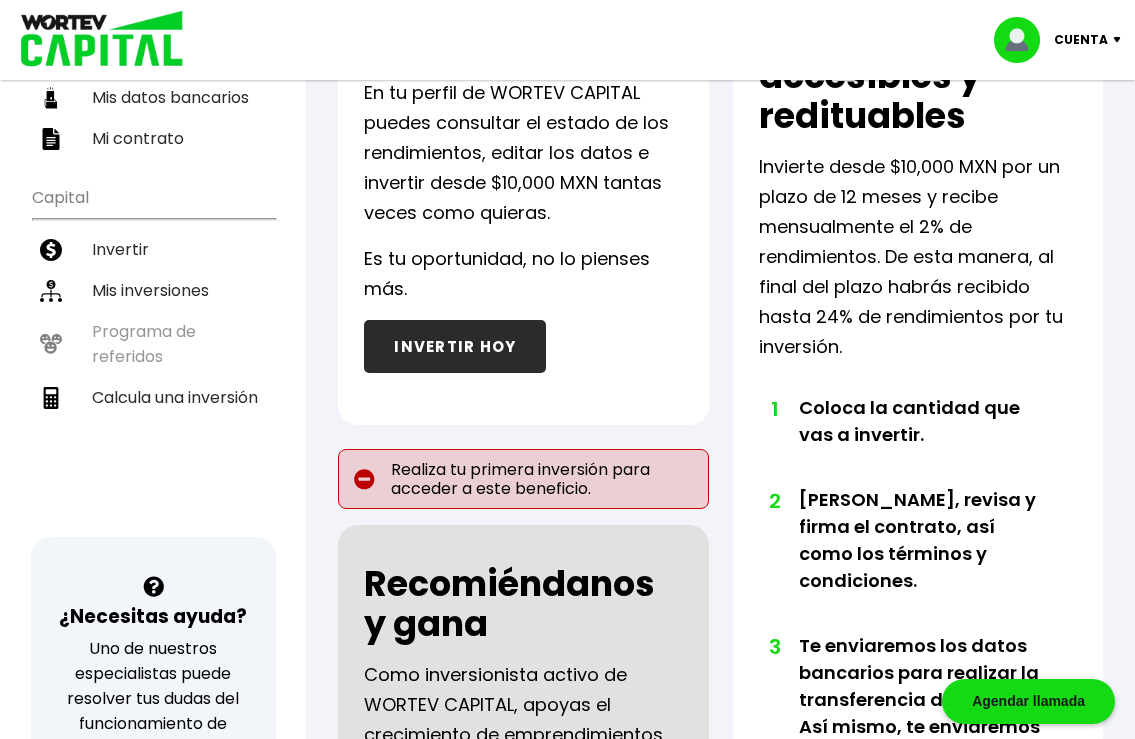 click on "Invierte desde $10,000 MXN por un plazo de 12 meses y recibe mensualmente el 2% de rendimientos. De esta manera, al final del plazo habrás recibido hasta 24% de rendimientos por tu inversión." at bounding box center [918, 257] 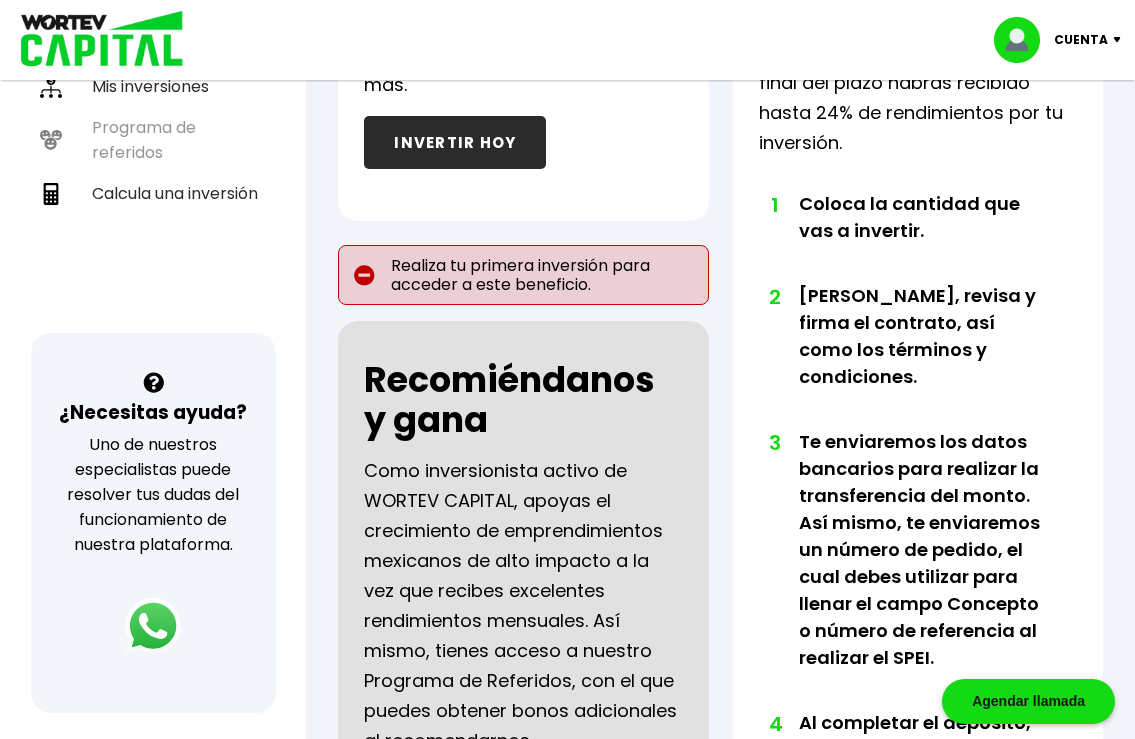 scroll, scrollTop: 204, scrollLeft: 0, axis: vertical 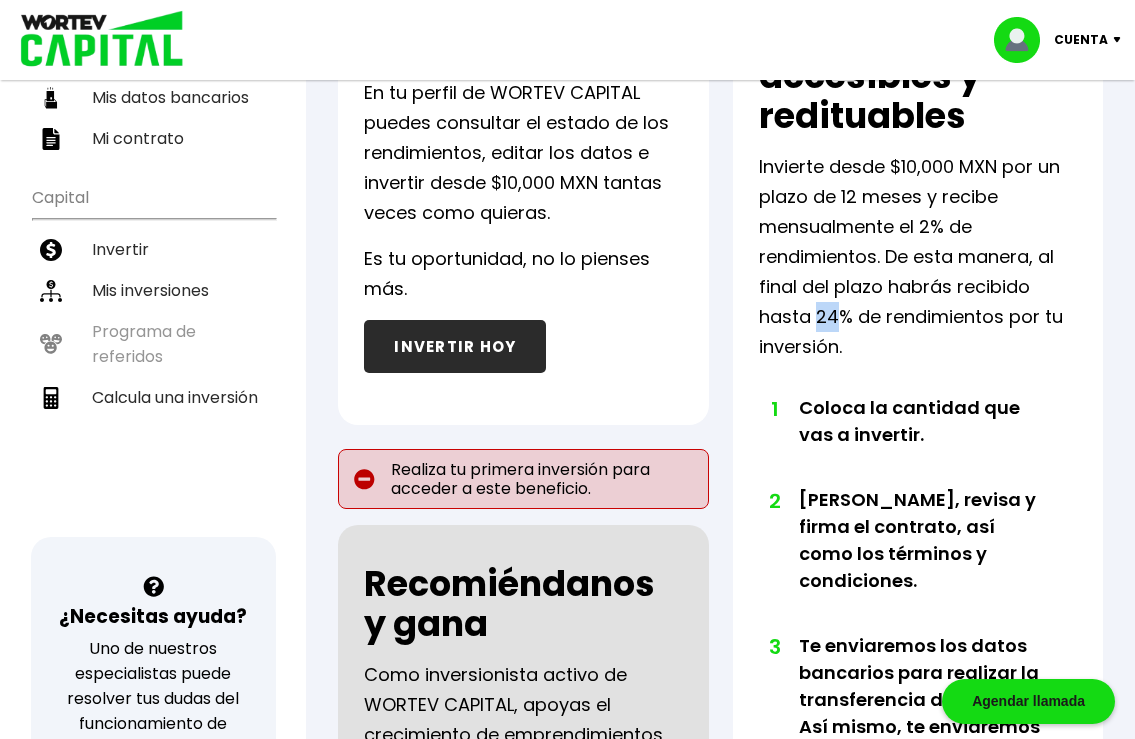 drag, startPoint x: 817, startPoint y: 314, endPoint x: 890, endPoint y: 339, distance: 77.16217 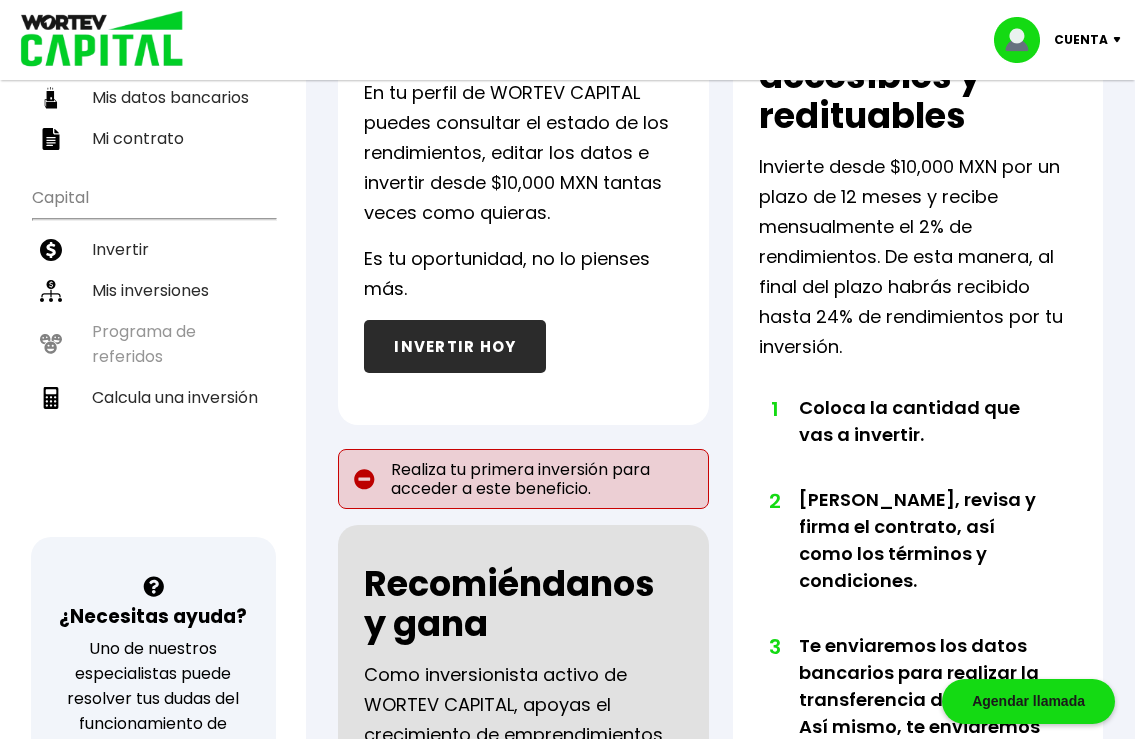 click on "Invierte desde $10,000 MXN por un plazo de 12 meses y recibe mensualmente el 2% de rendimientos. De esta manera, al final del plazo habrás recibido hasta 24% de rendimientos por tu inversión." at bounding box center [918, 257] 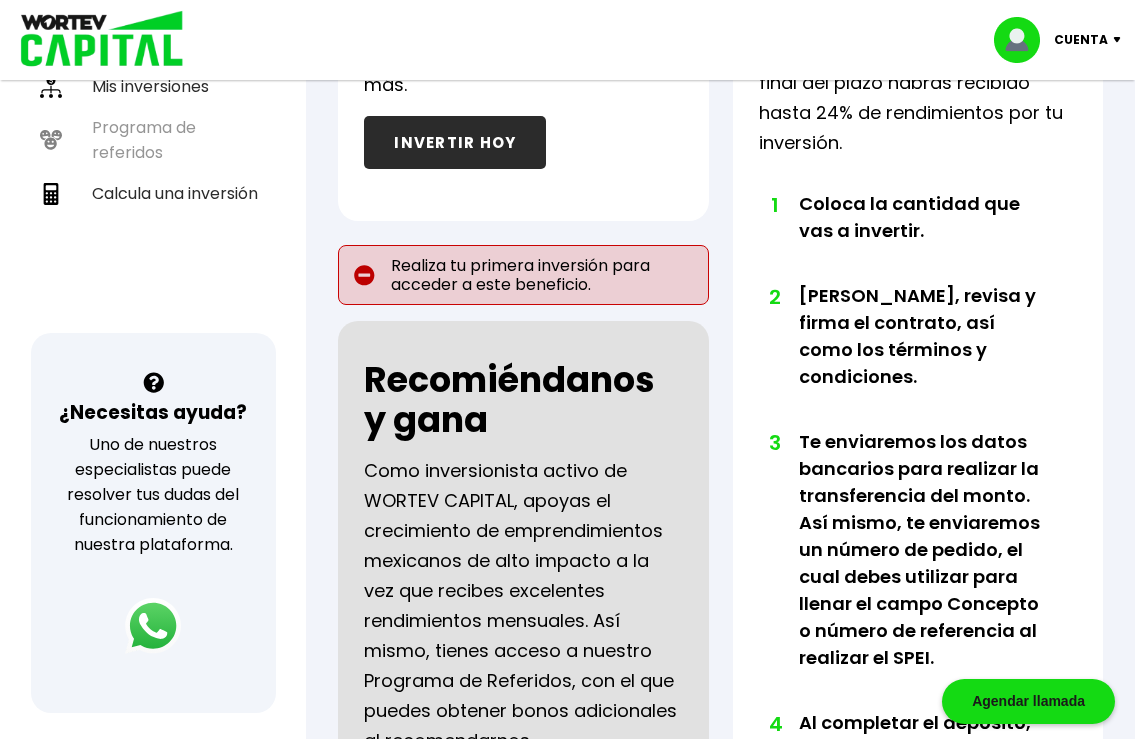 click on "INVERTIR HOY" at bounding box center [455, 142] 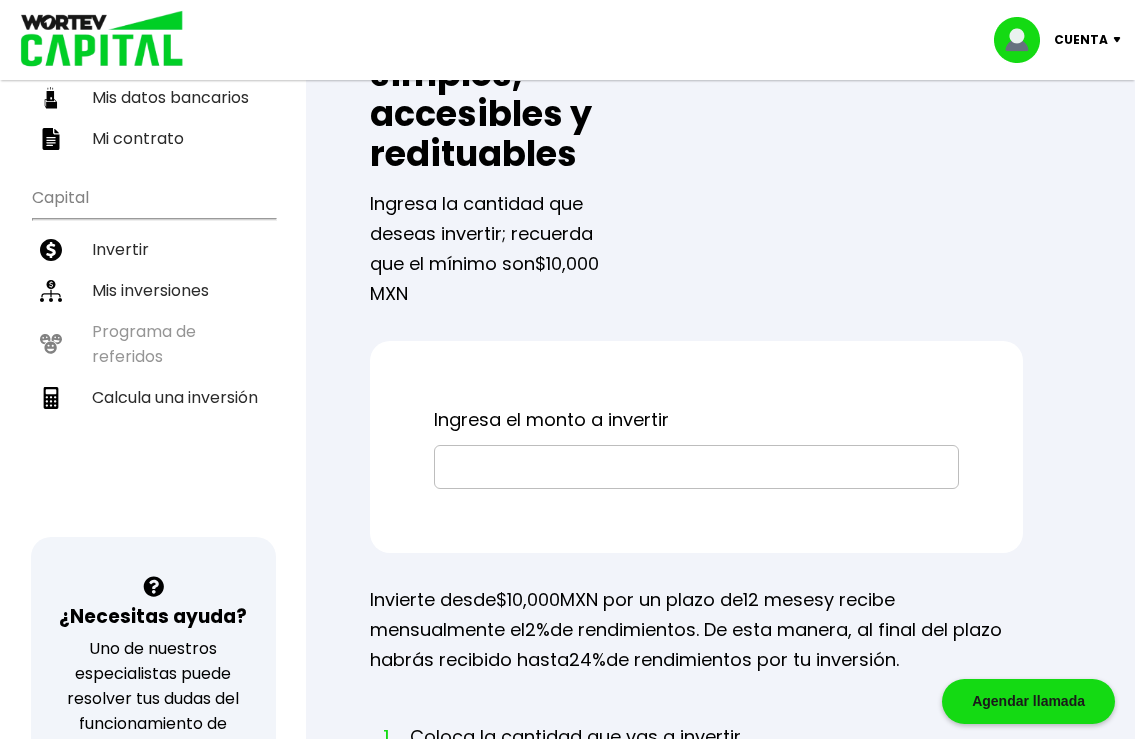 scroll, scrollTop: 408, scrollLeft: 0, axis: vertical 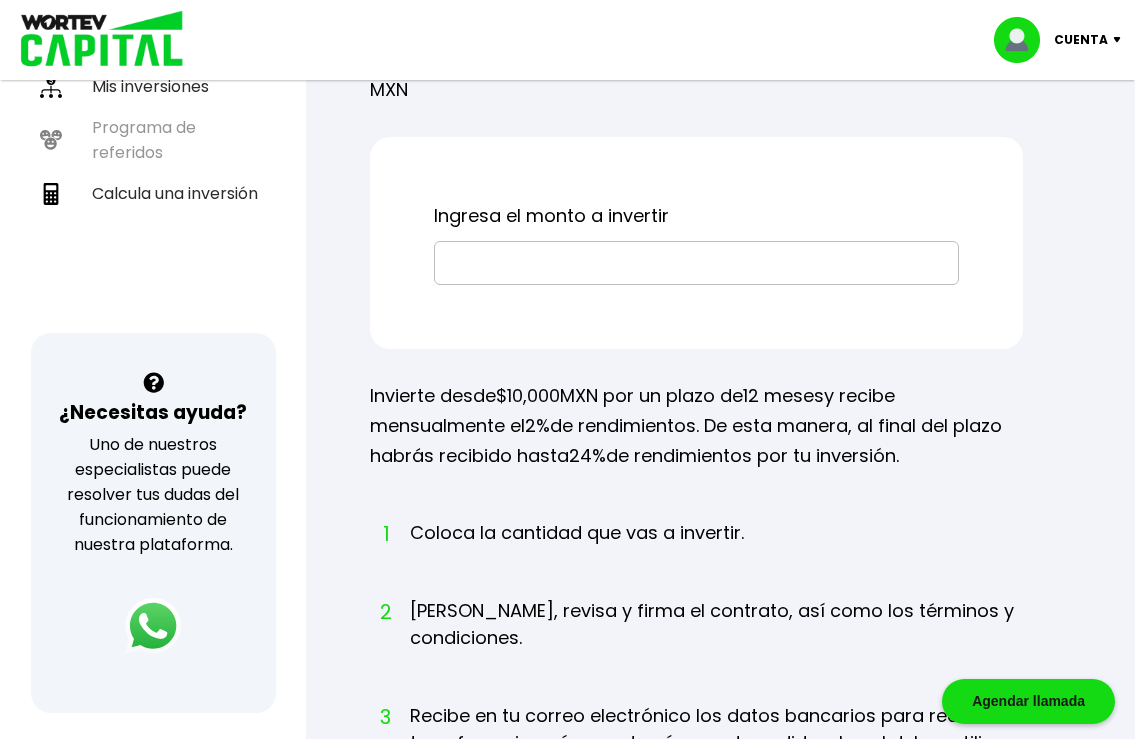 drag, startPoint x: 659, startPoint y: 256, endPoint x: 720, endPoint y: 218, distance: 71.867935 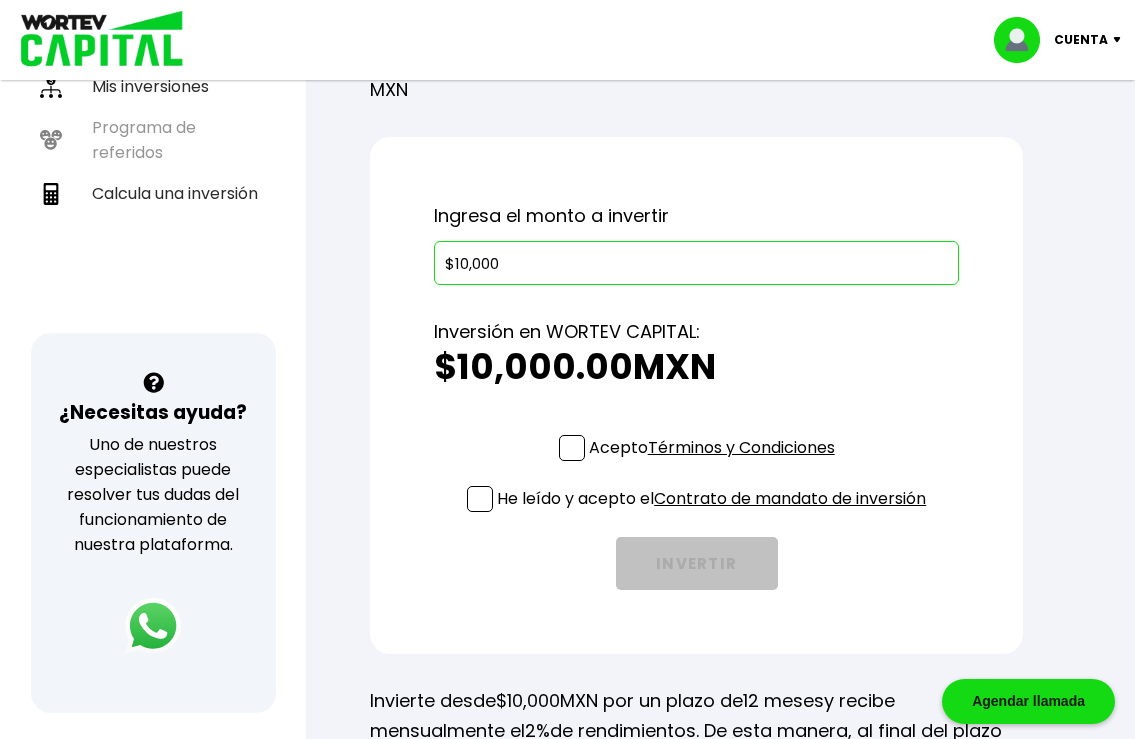 type on "$10,000" 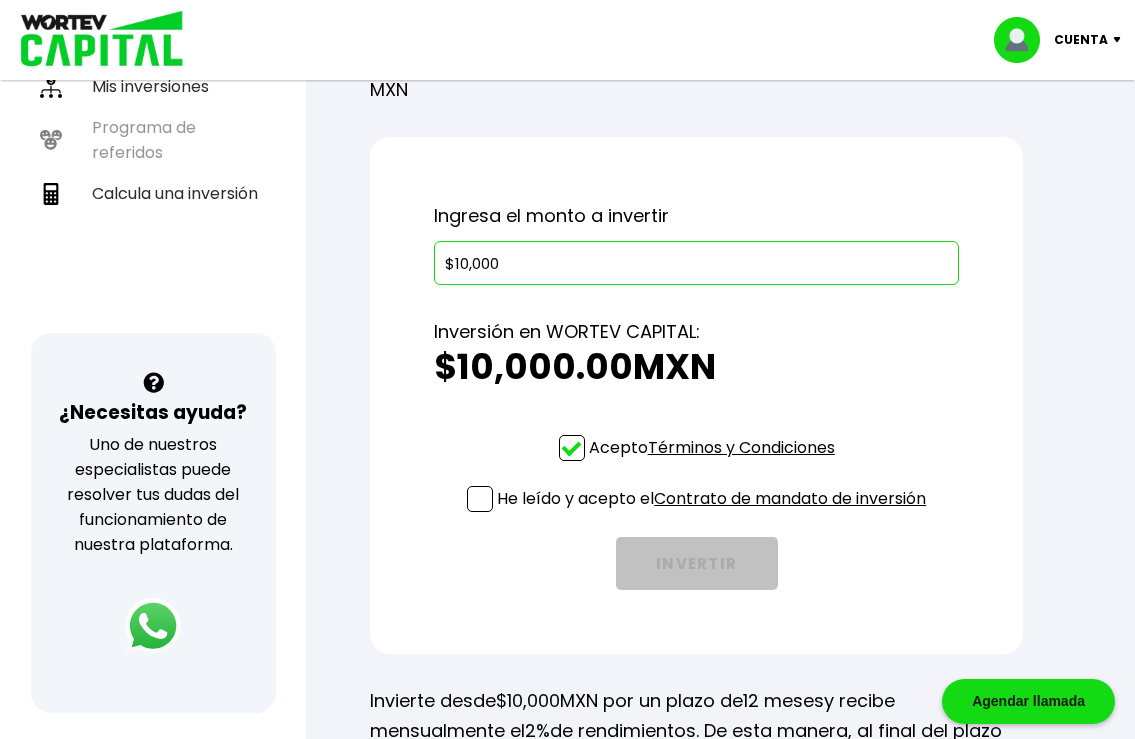 click at bounding box center (480, 499) 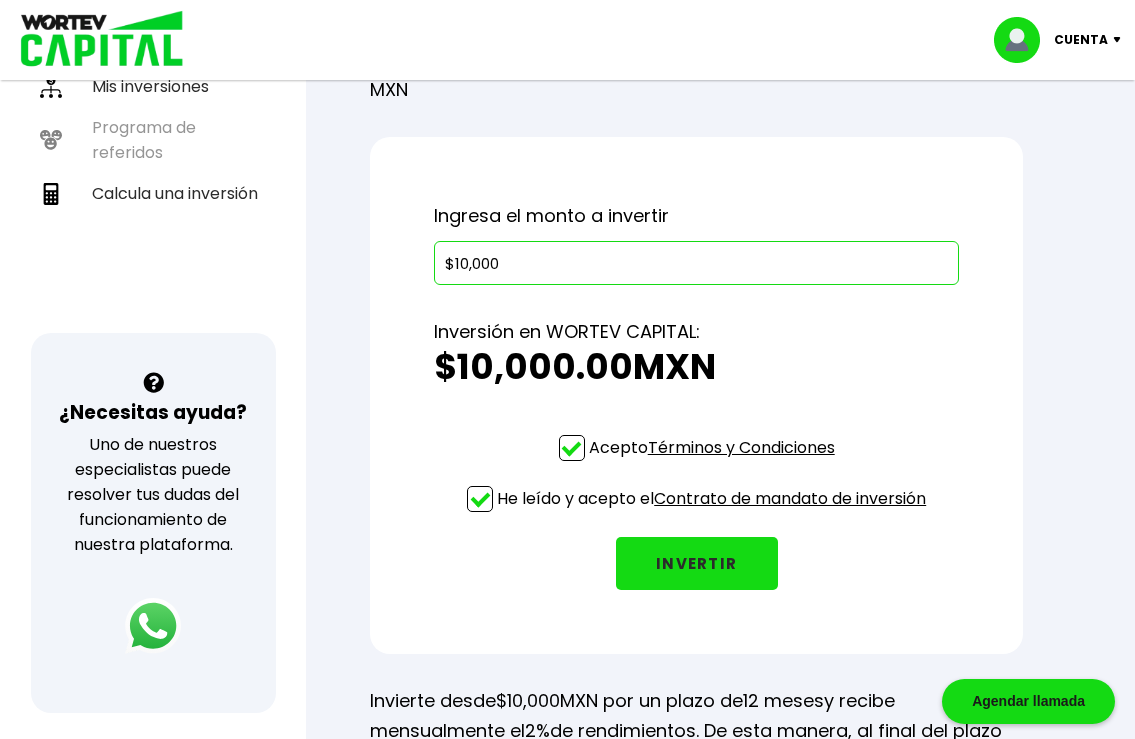 scroll, scrollTop: 612, scrollLeft: 0, axis: vertical 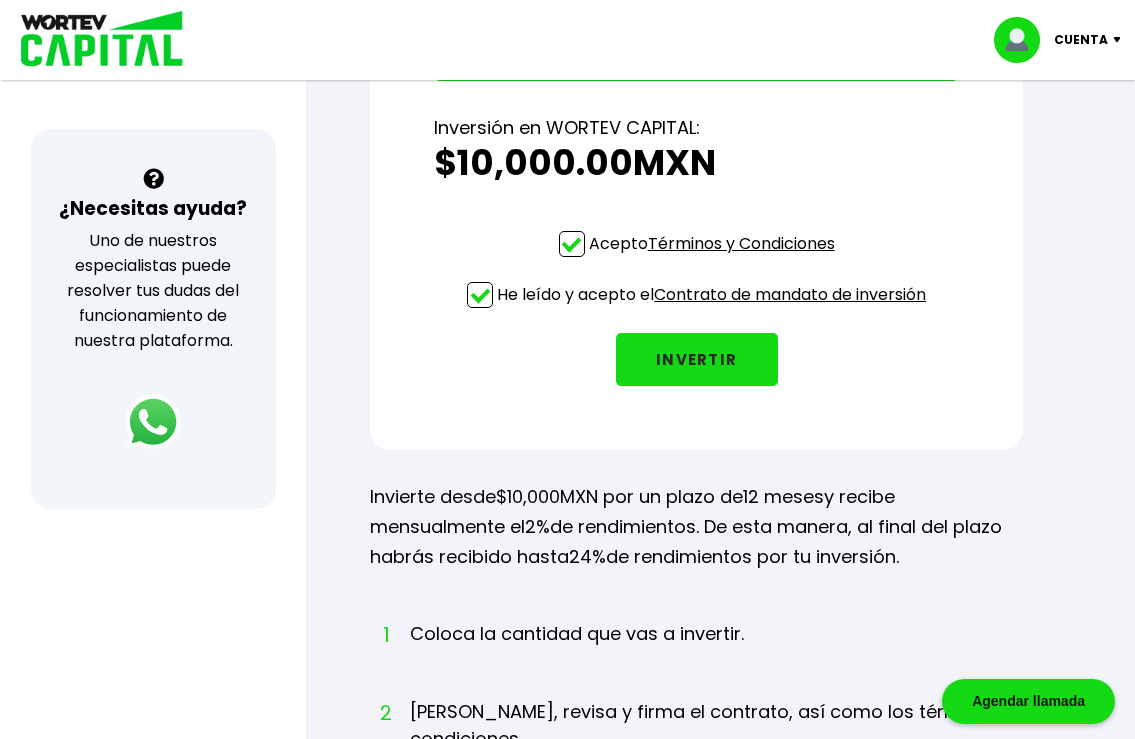 click on "INVERTIR" at bounding box center (697, 359) 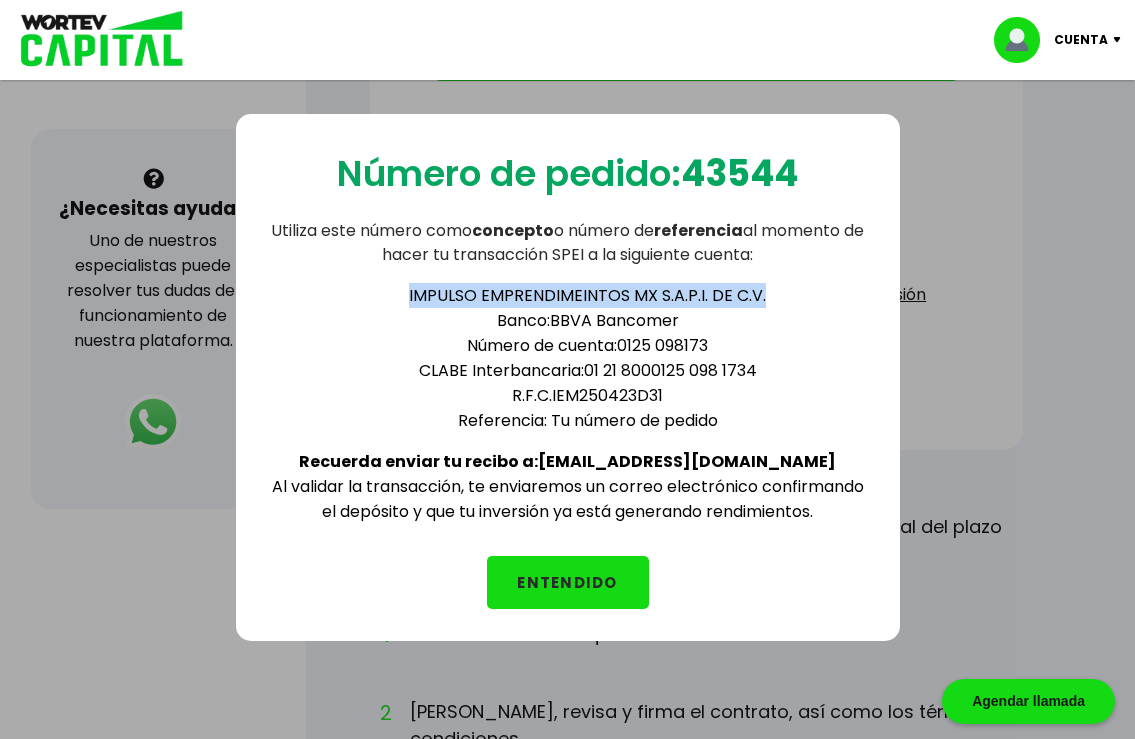 drag, startPoint x: 415, startPoint y: 293, endPoint x: 839, endPoint y: 306, distance: 424.19925 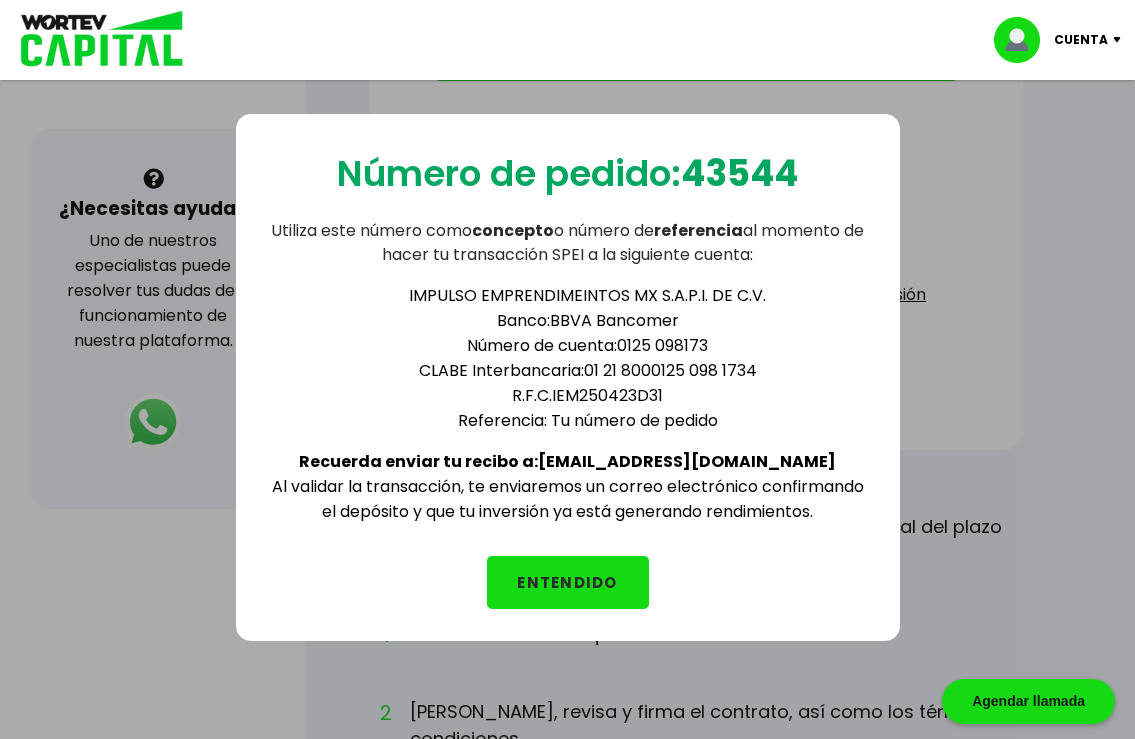 click on "Número de pedido:  43544 Utiliza este número como  concepto  o número de  referencia  al momento de hacer tu transacción SPEI a la siguiente cuenta: IMPULSO EMPRENDIMEINTOS MX S.A.P.I. DE C.V. Banco:  BBVA Bancomer Número de cuenta:  0125 098173 CLABE Interbancaria:  01 21 8000125 098 1734 R.F.C.  IEM250423D31 Referencia: Tu número de pedido Recuerda enviar tu recibo a:  [EMAIL_ADDRESS][DOMAIN_NAME] Al validar la transacción, te enviaremos un correo electrónico confirmando el depósito y que tu inversión ya está generando rendimientos. ENTENDIDO" at bounding box center (567, 433) 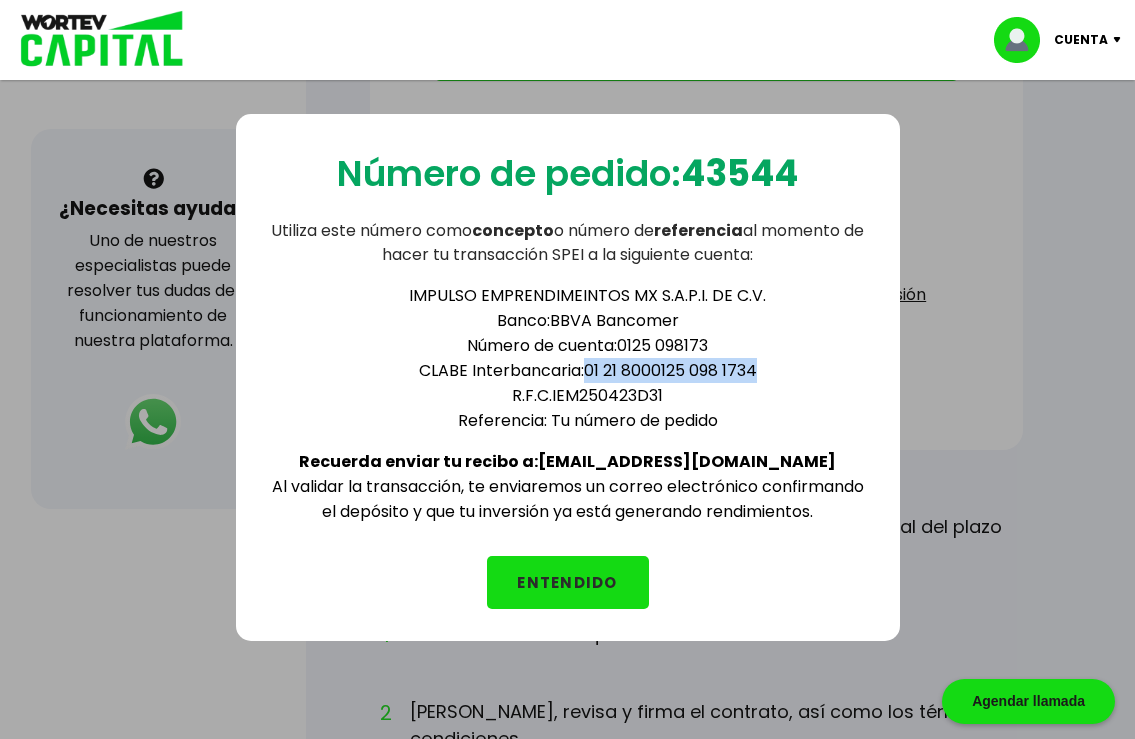 drag, startPoint x: 588, startPoint y: 363, endPoint x: 783, endPoint y: 374, distance: 195.31001 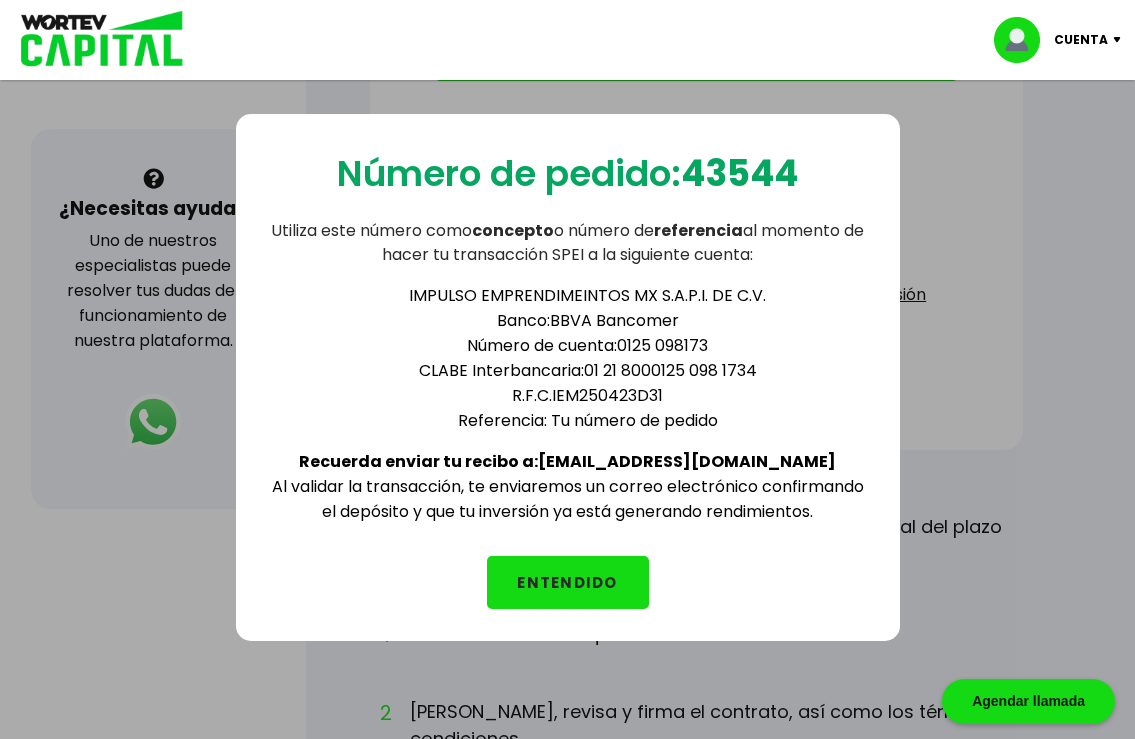 click on "Número de pedido:  43544 Utiliza este número como  concepto  o número de  referencia  al momento de hacer tu transacción SPEI a la siguiente cuenta: IMPULSO EMPRENDIMEINTOS MX S.A.P.I. DE C.V. Banco:  BBVA Bancomer Número de cuenta:  0125 098173 CLABE Interbancaria:  01 21 8000125 098 1734 R.F.C.  IEM250423D31 Referencia: Tu número de pedido Recuerda enviar tu recibo a:  [EMAIL_ADDRESS][DOMAIN_NAME] Al validar la transacción, te enviaremos un correo electrónico confirmando el depósito y que tu inversión ya está generando rendimientos. ENTENDIDO" at bounding box center [568, 377] 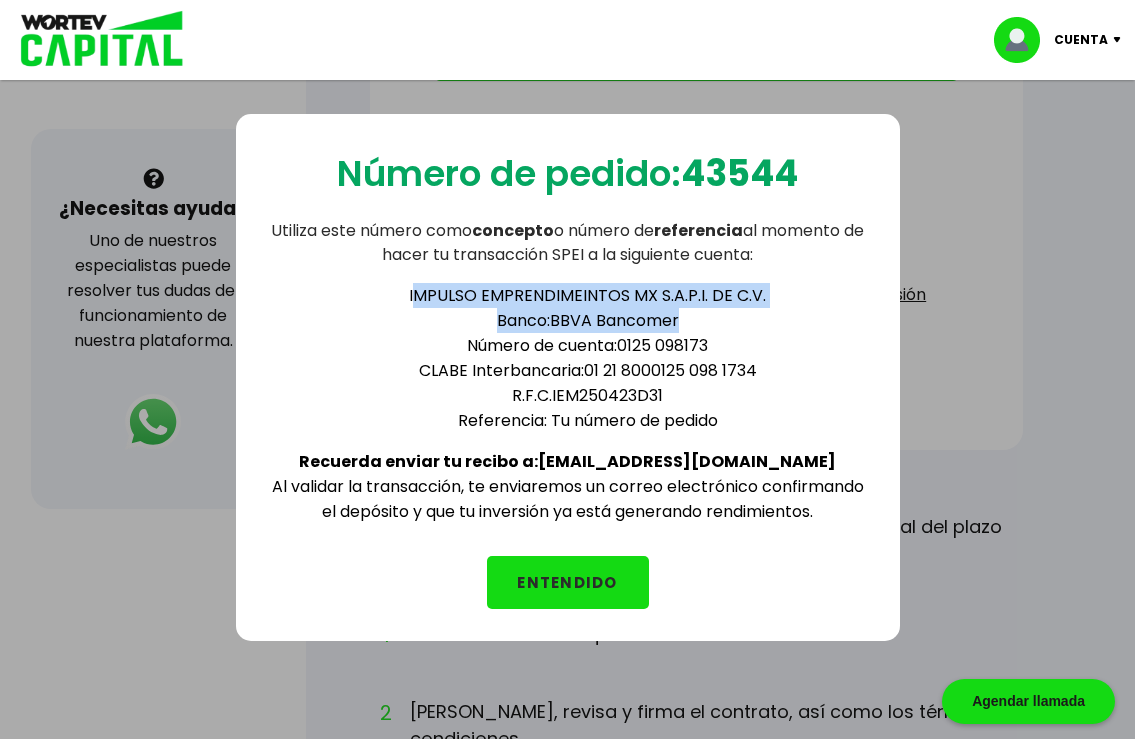 drag, startPoint x: 417, startPoint y: 290, endPoint x: 965, endPoint y: 308, distance: 548.29553 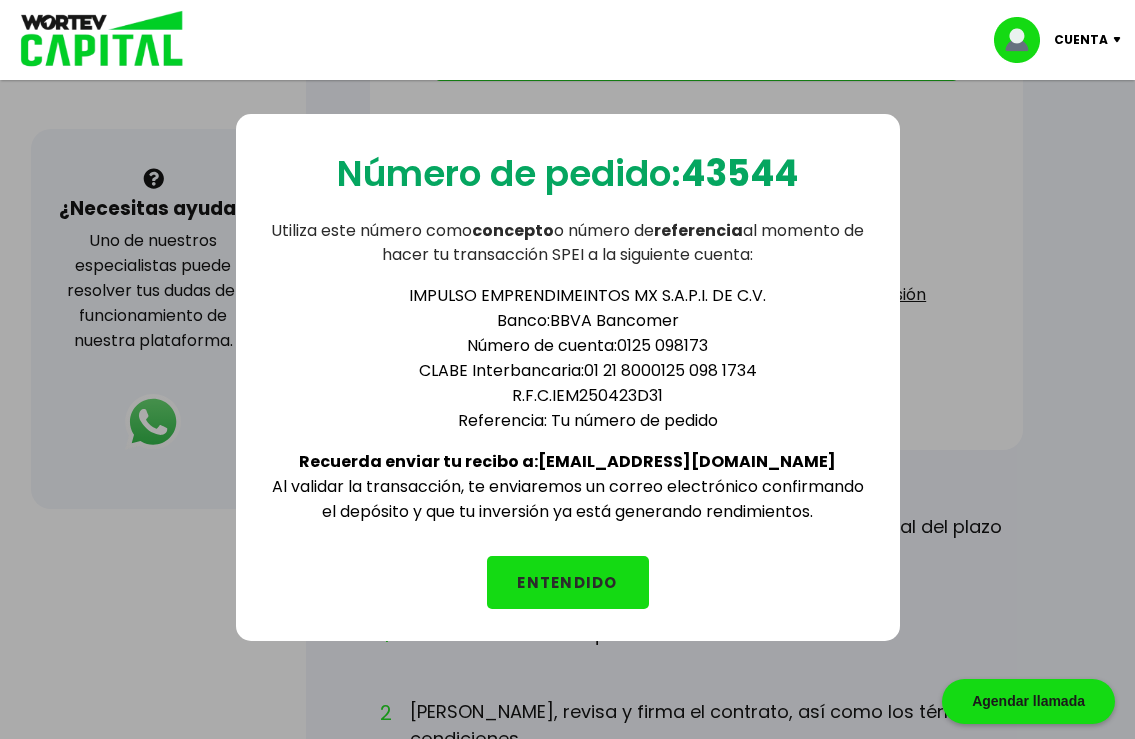 click on "Número de cuenta:  0125 098173" at bounding box center (588, 345) 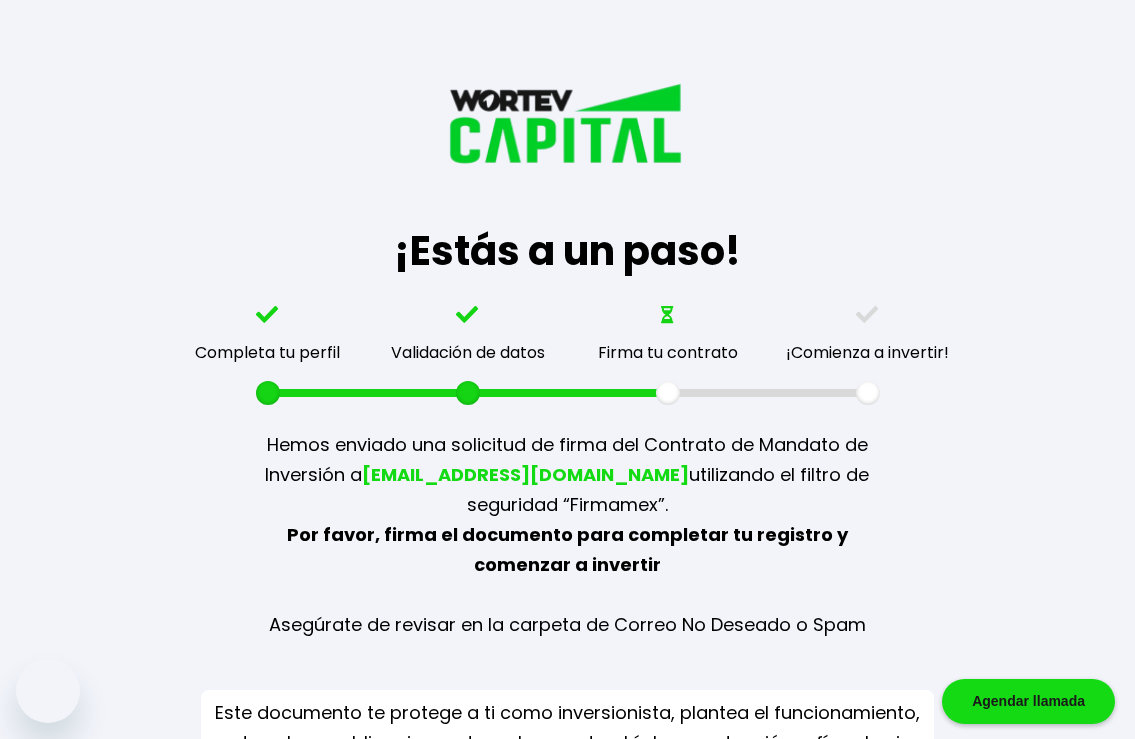 scroll, scrollTop: 94, scrollLeft: 0, axis: vertical 